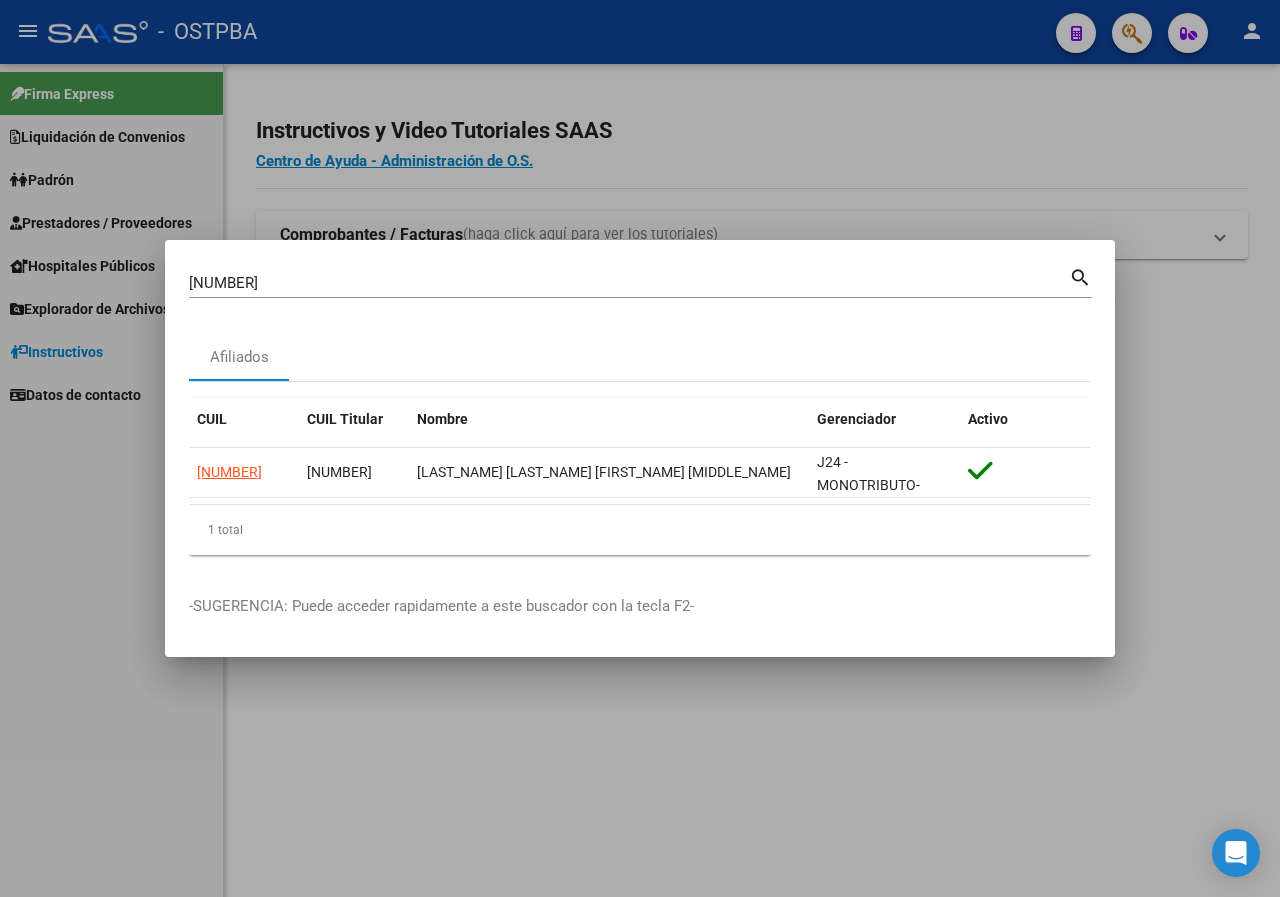 scroll, scrollTop: 0, scrollLeft: 0, axis: both 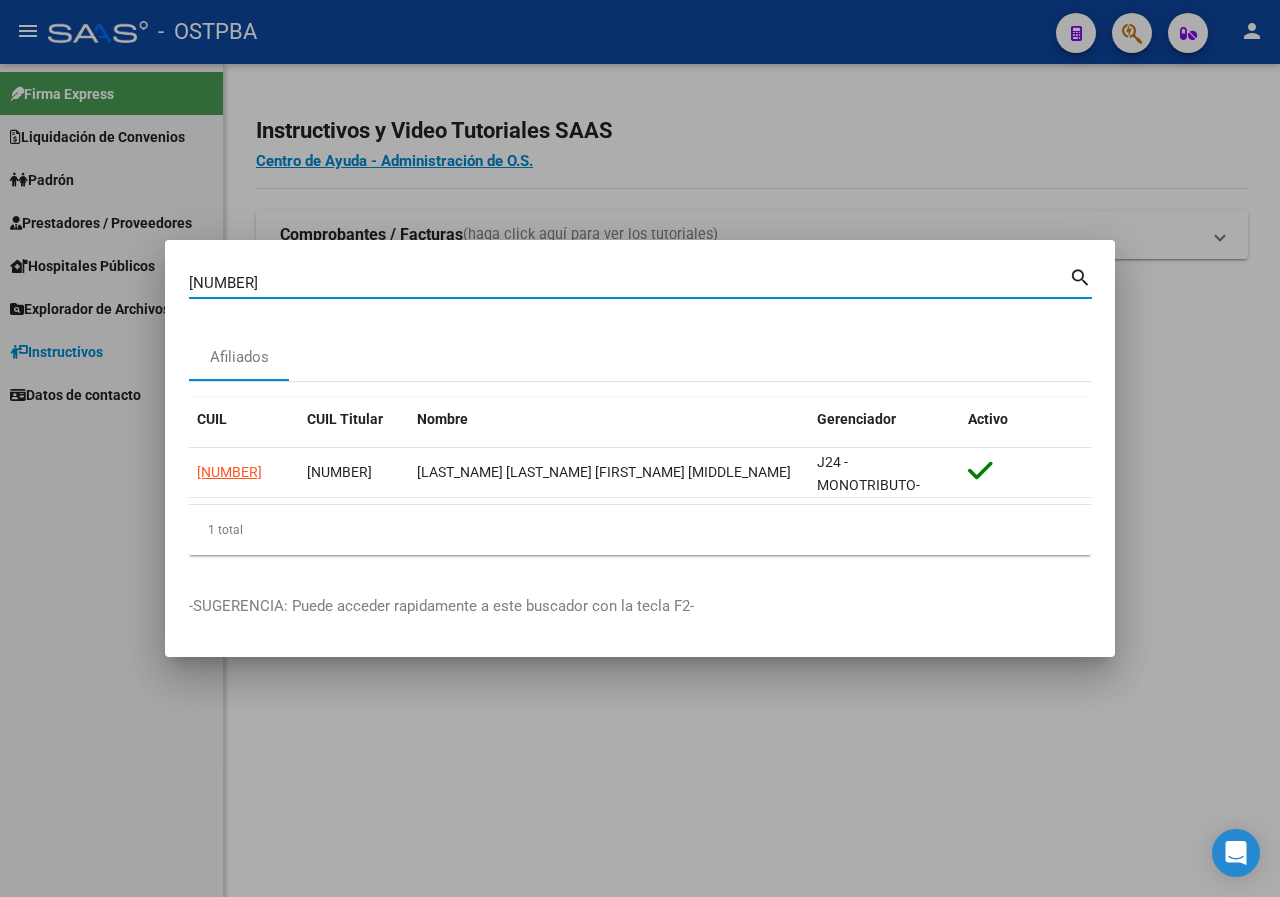 paste on "[NUMBER]" 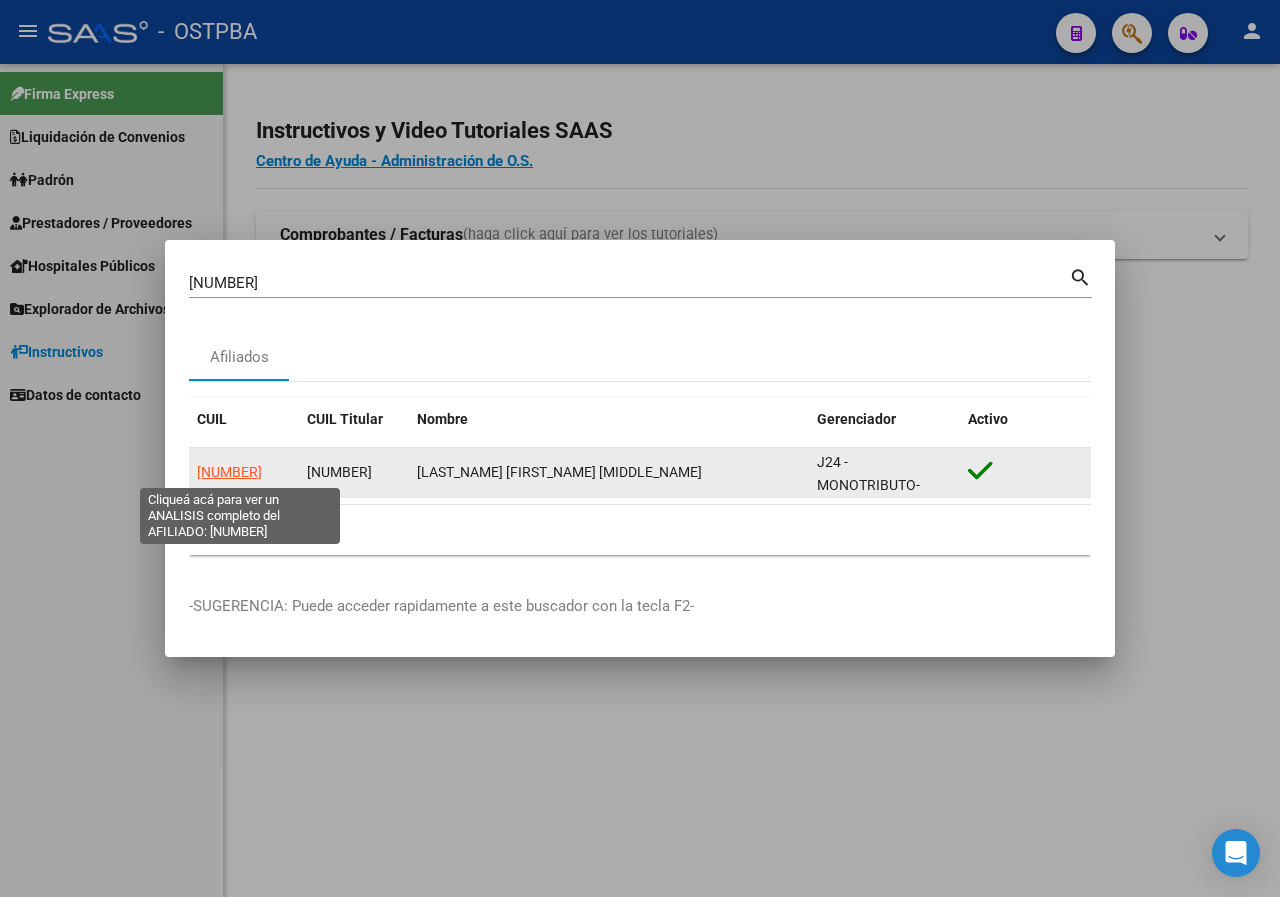 click on "[NUMBER]" 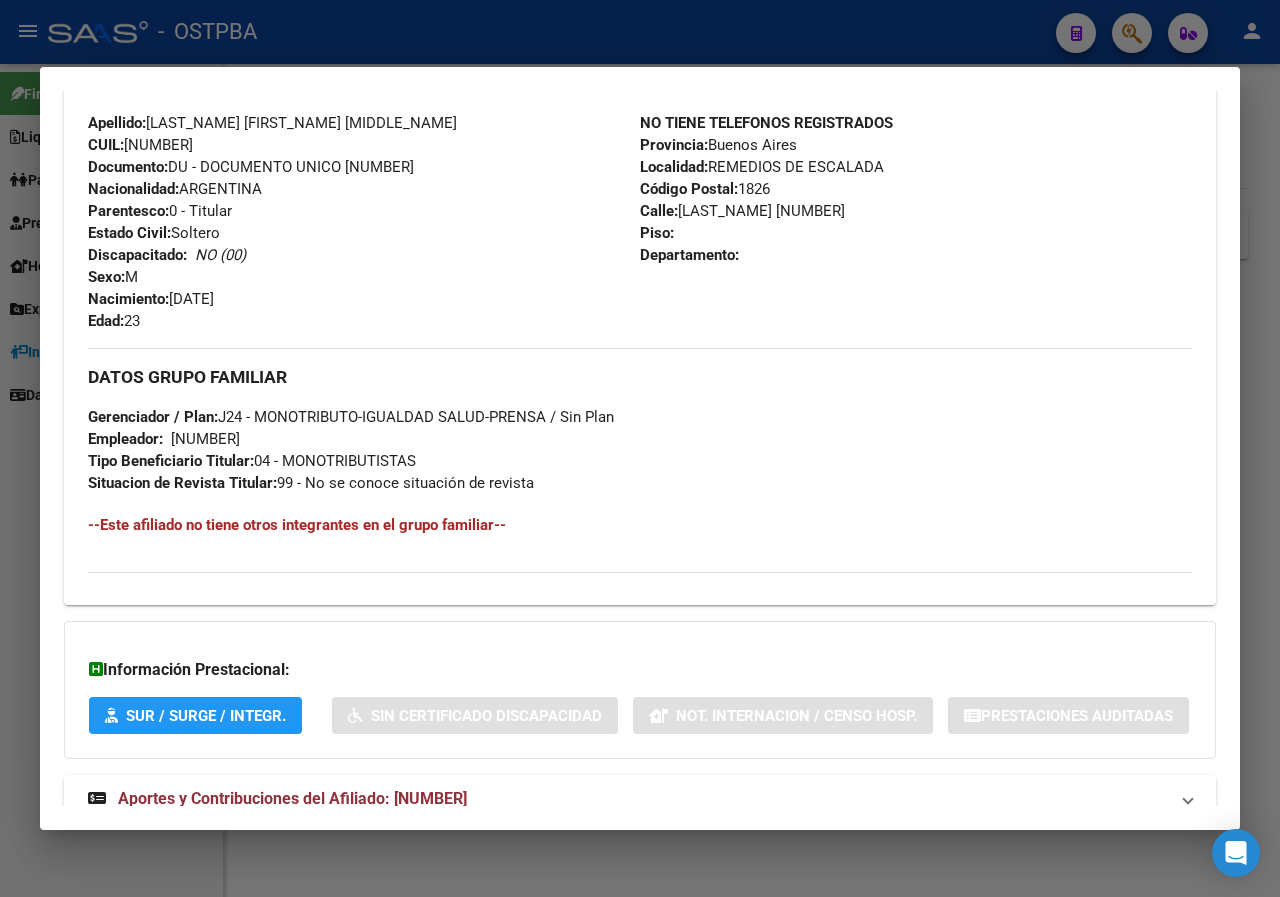 scroll, scrollTop: 815, scrollLeft: 0, axis: vertical 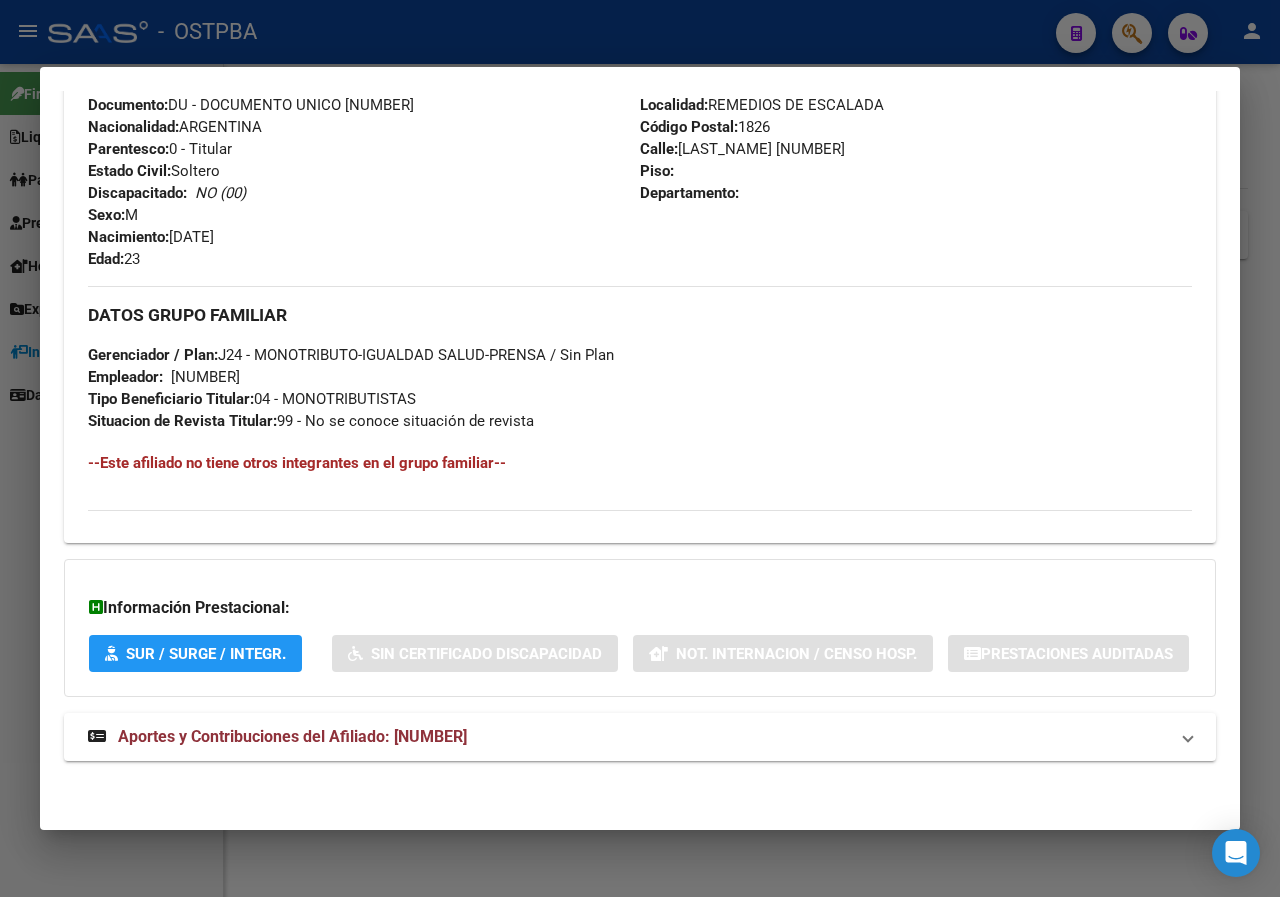 click at bounding box center [640, 448] 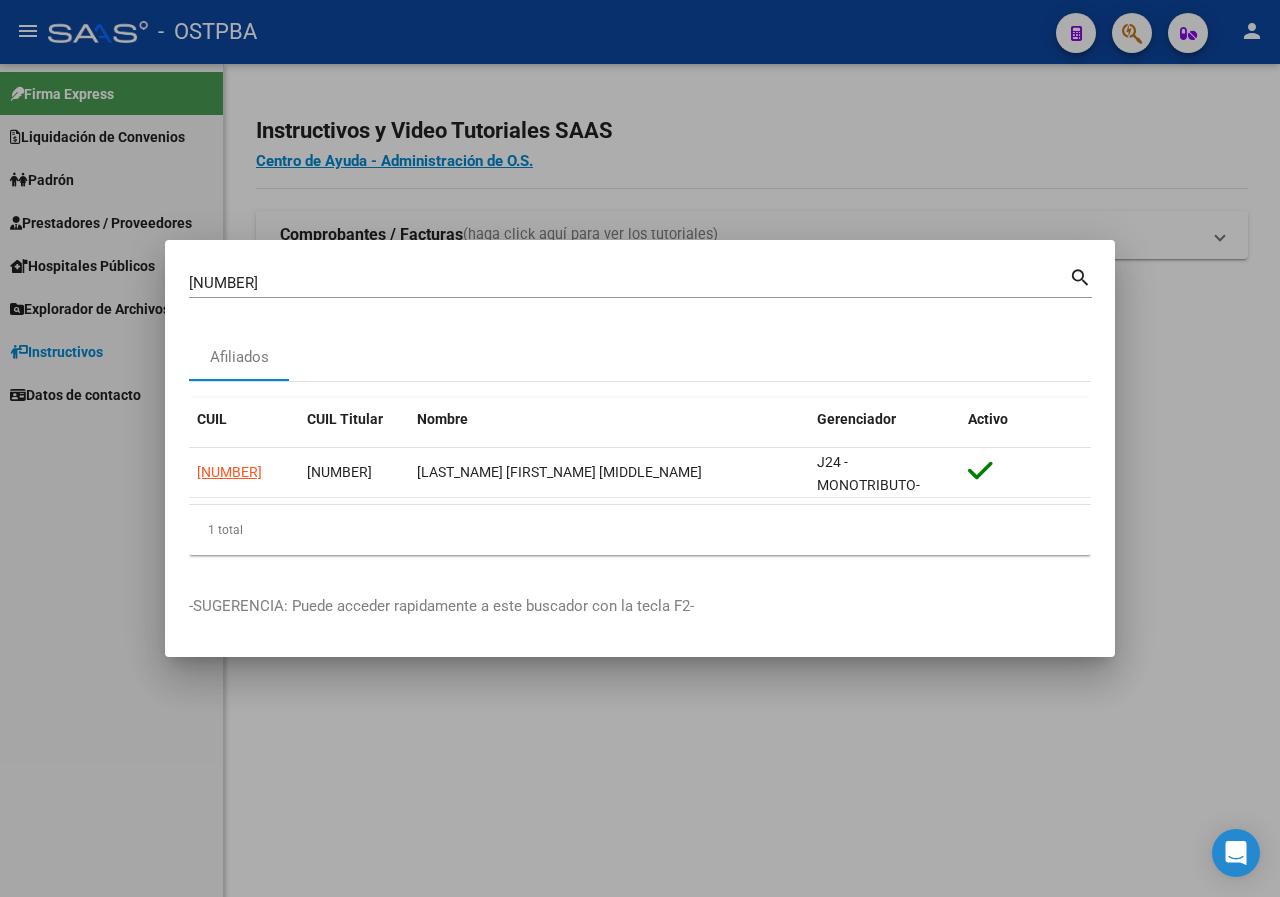 click at bounding box center (640, 448) 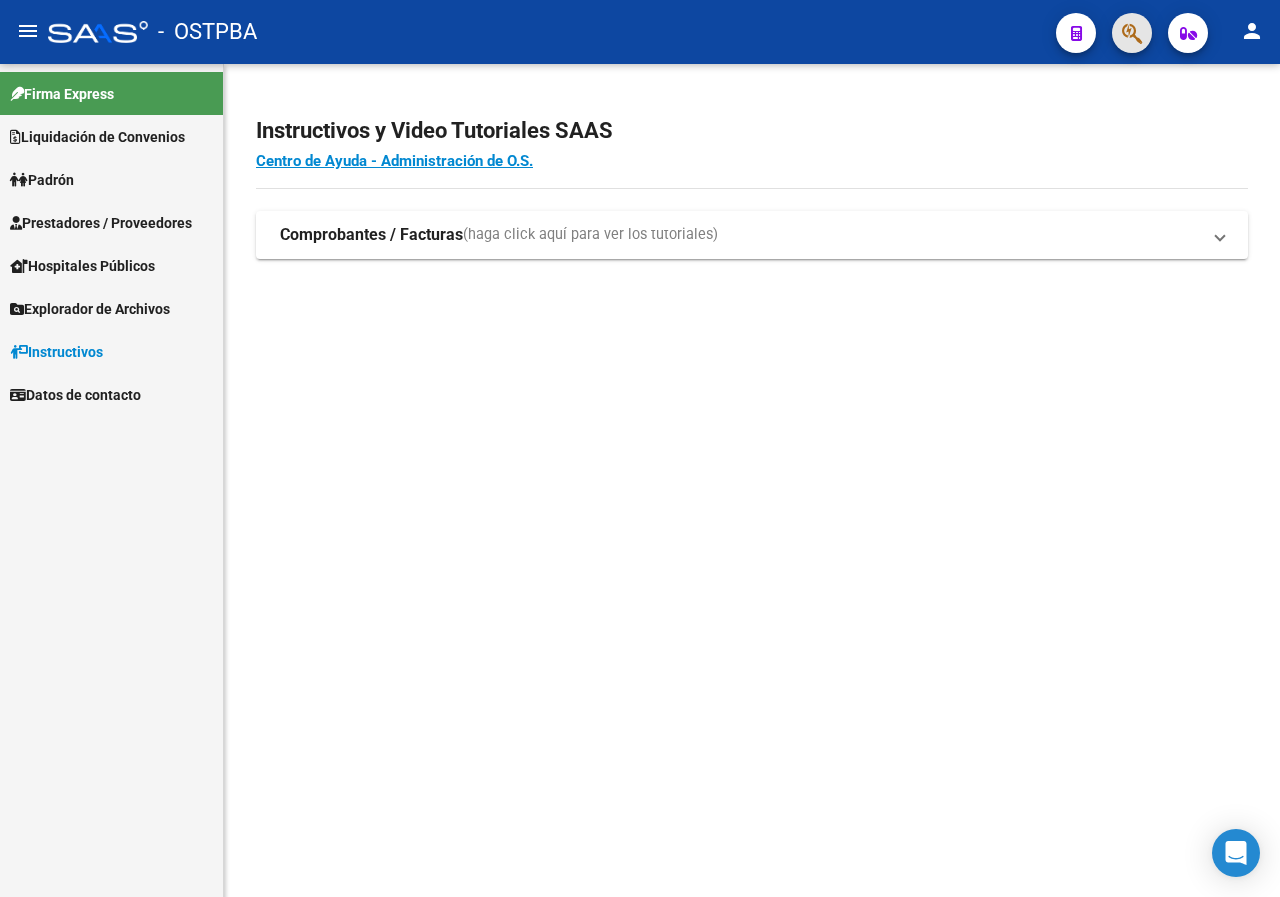 click 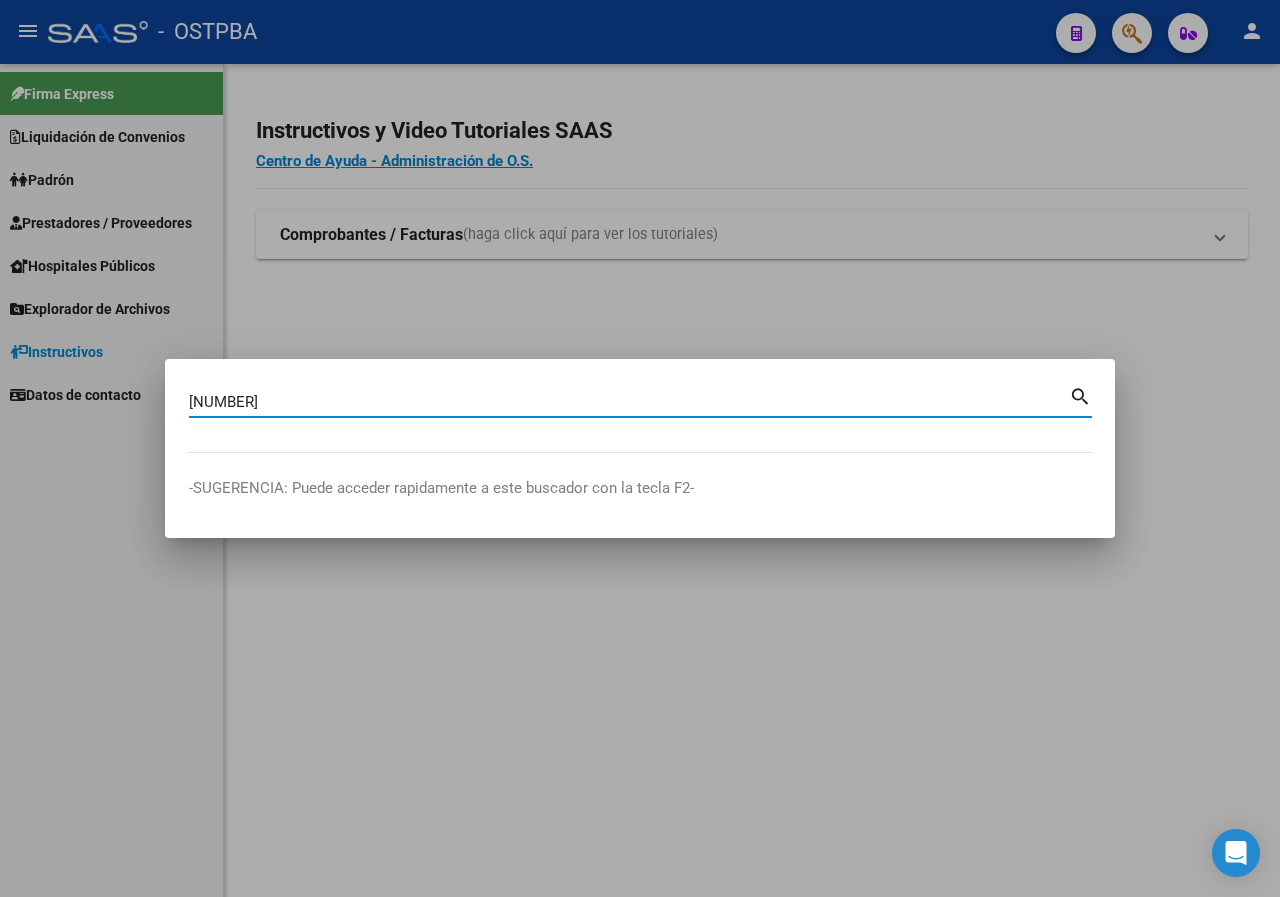 type on "[NUMBER]" 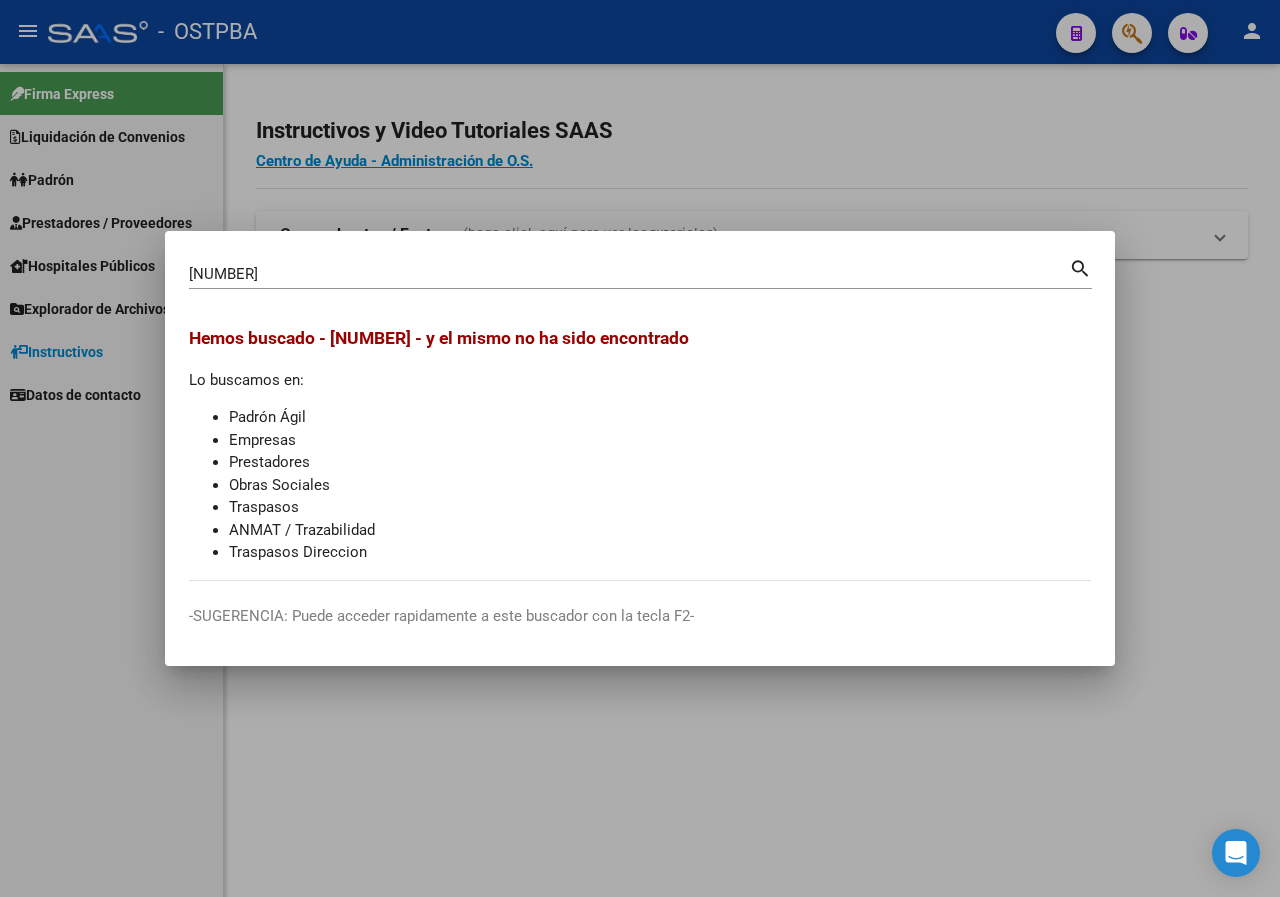 click at bounding box center [640, 448] 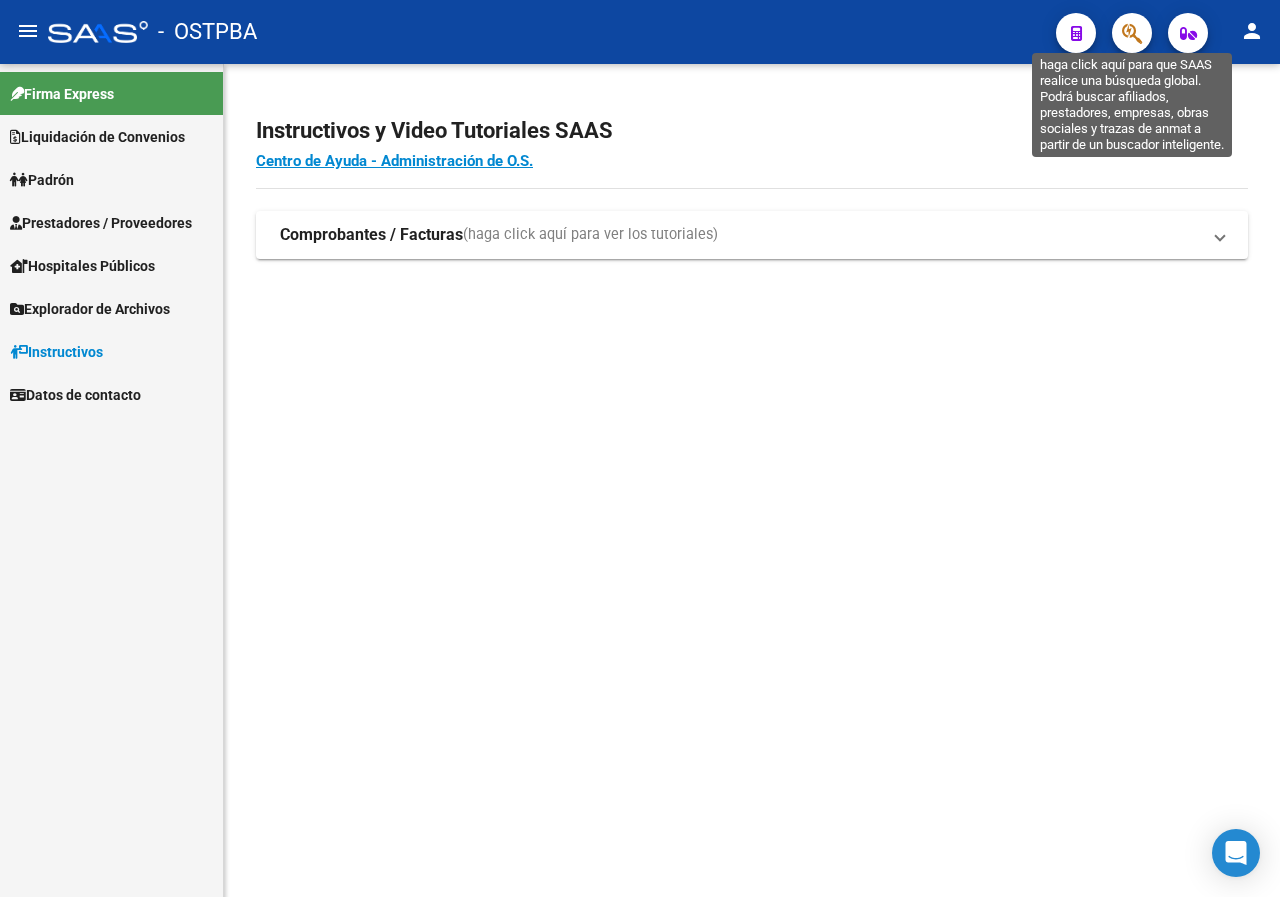 click 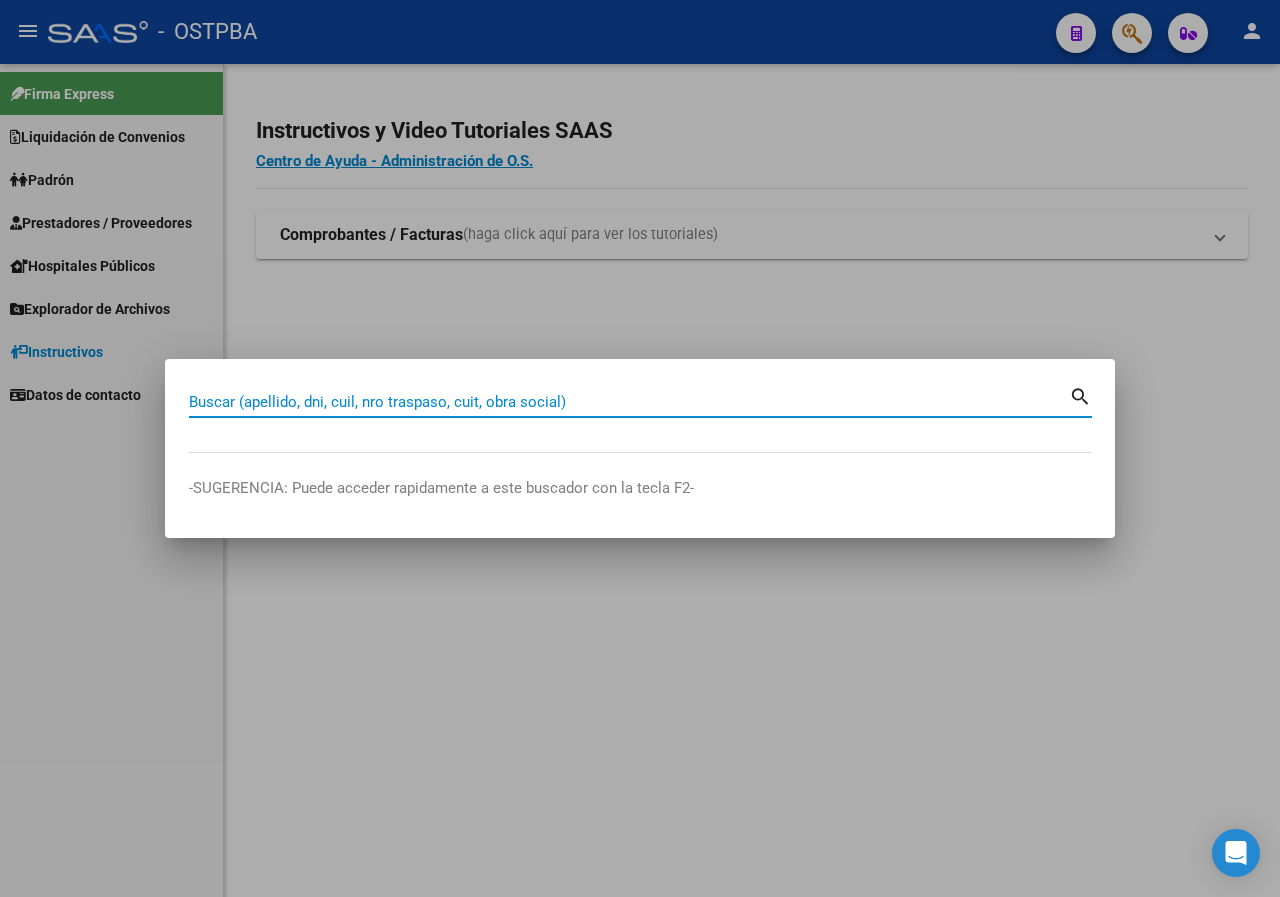 paste on "[NUMBER]" 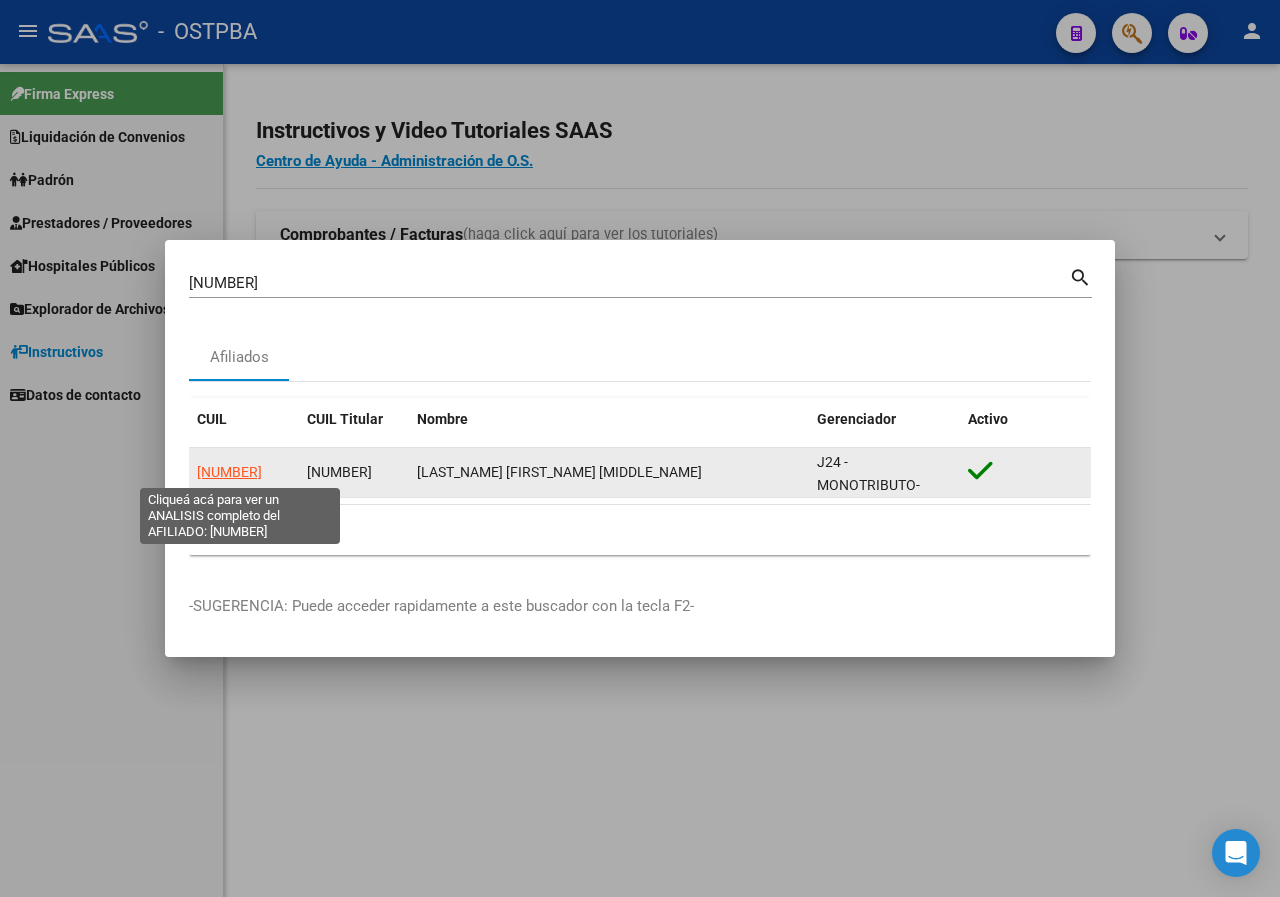 click on "[NUMBER]" 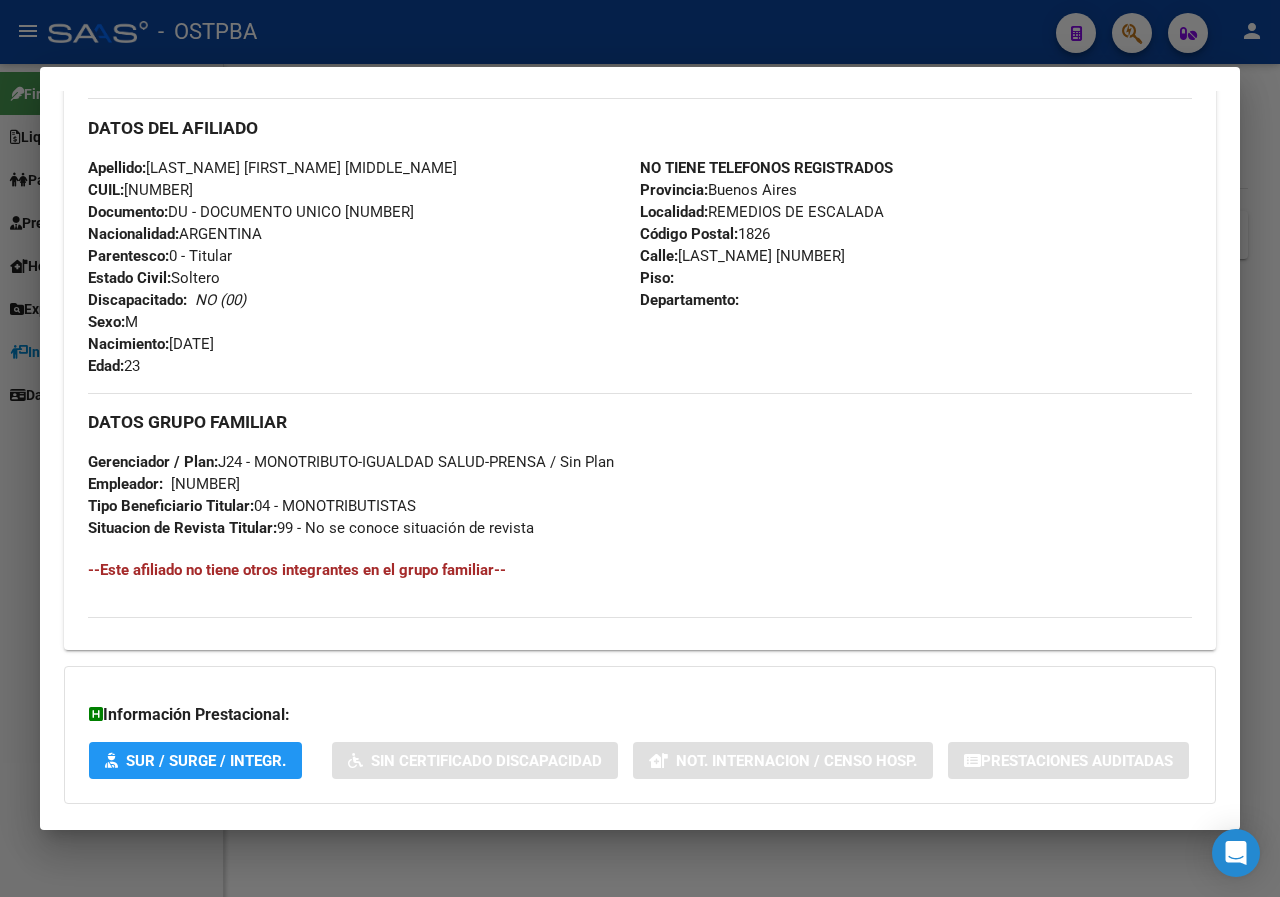 scroll, scrollTop: 256, scrollLeft: 0, axis: vertical 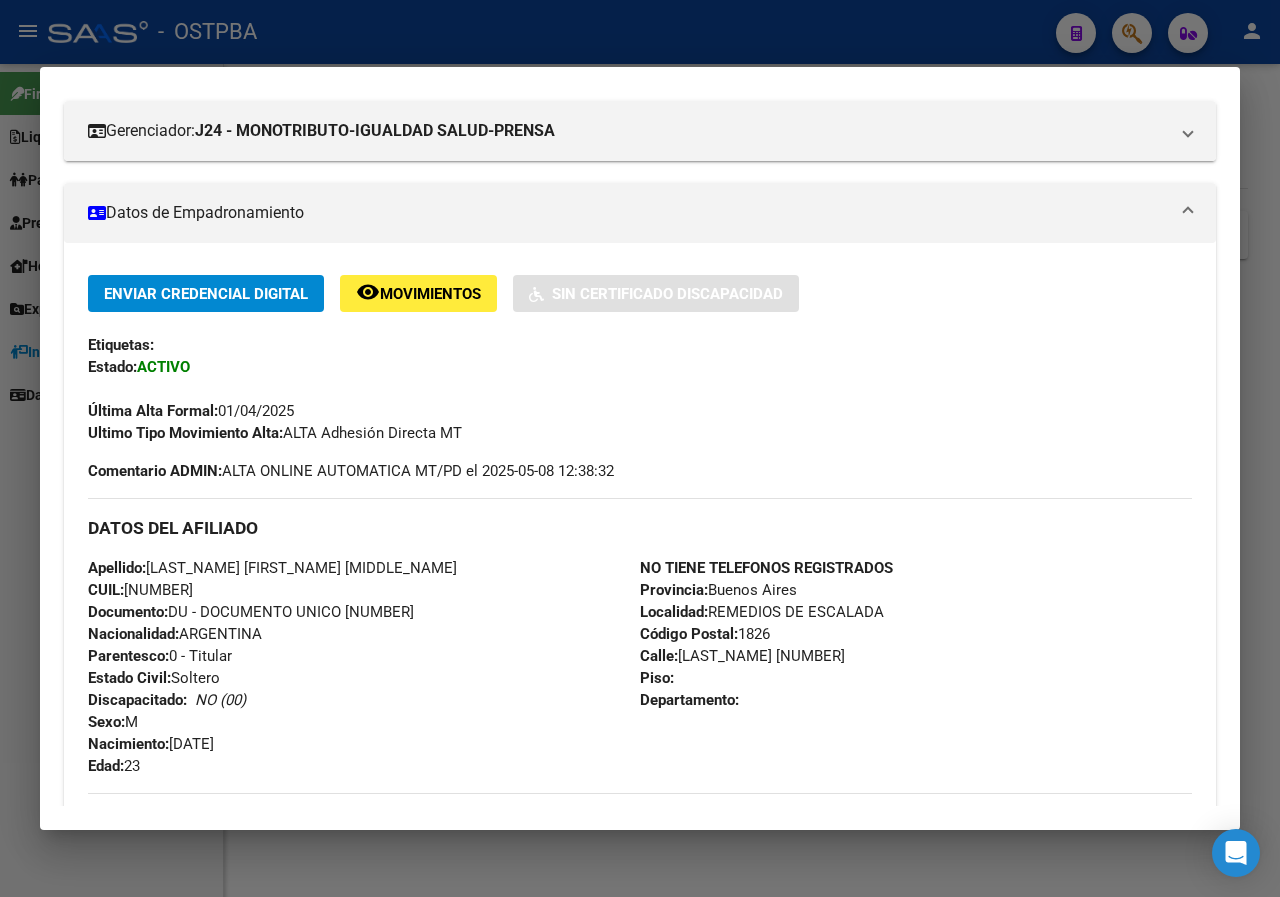 click at bounding box center [640, 448] 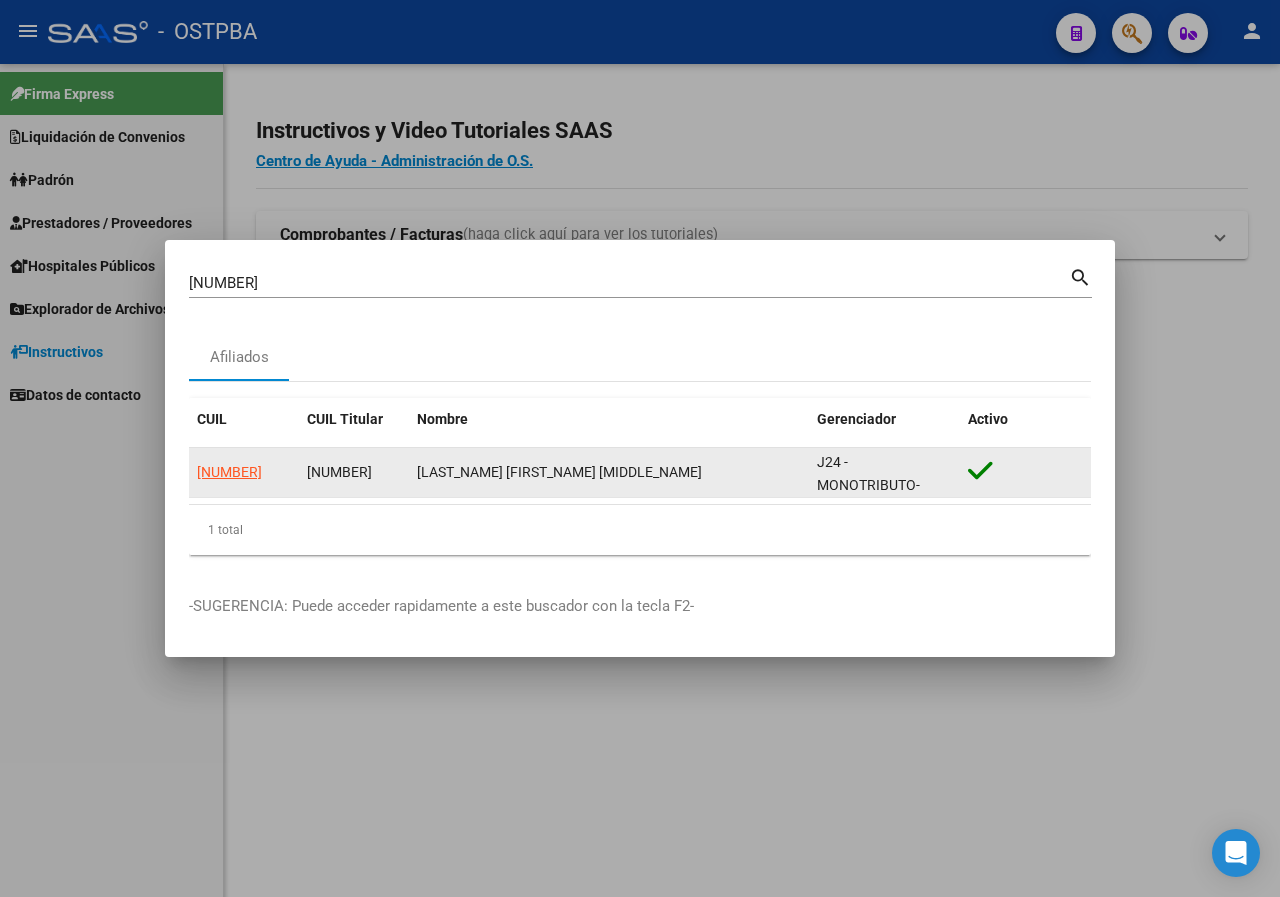 drag, startPoint x: 410, startPoint y: 469, endPoint x: 462, endPoint y: 465, distance: 52.153618 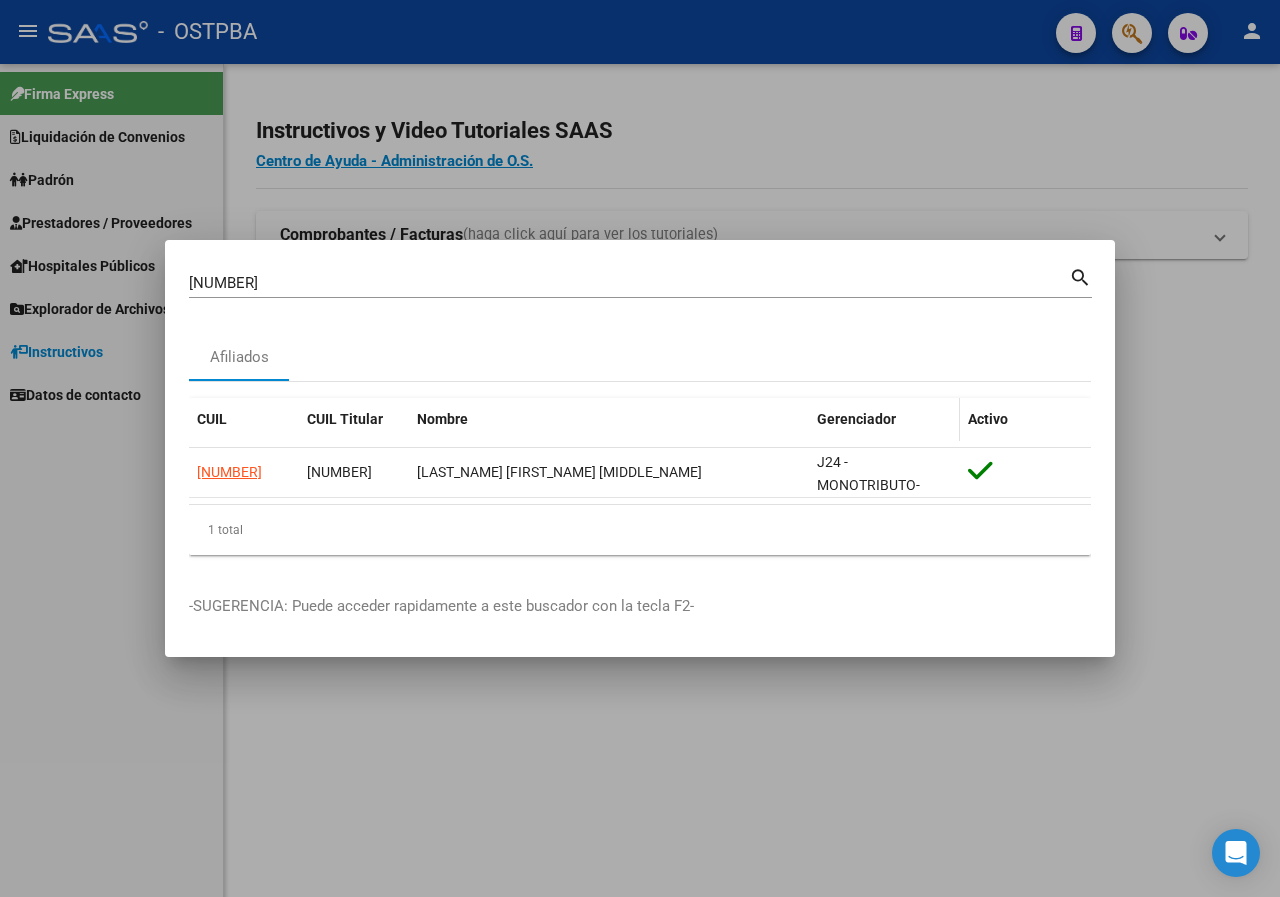 copy on "[FIRST_NAME] [MIDDLE_NAME]" 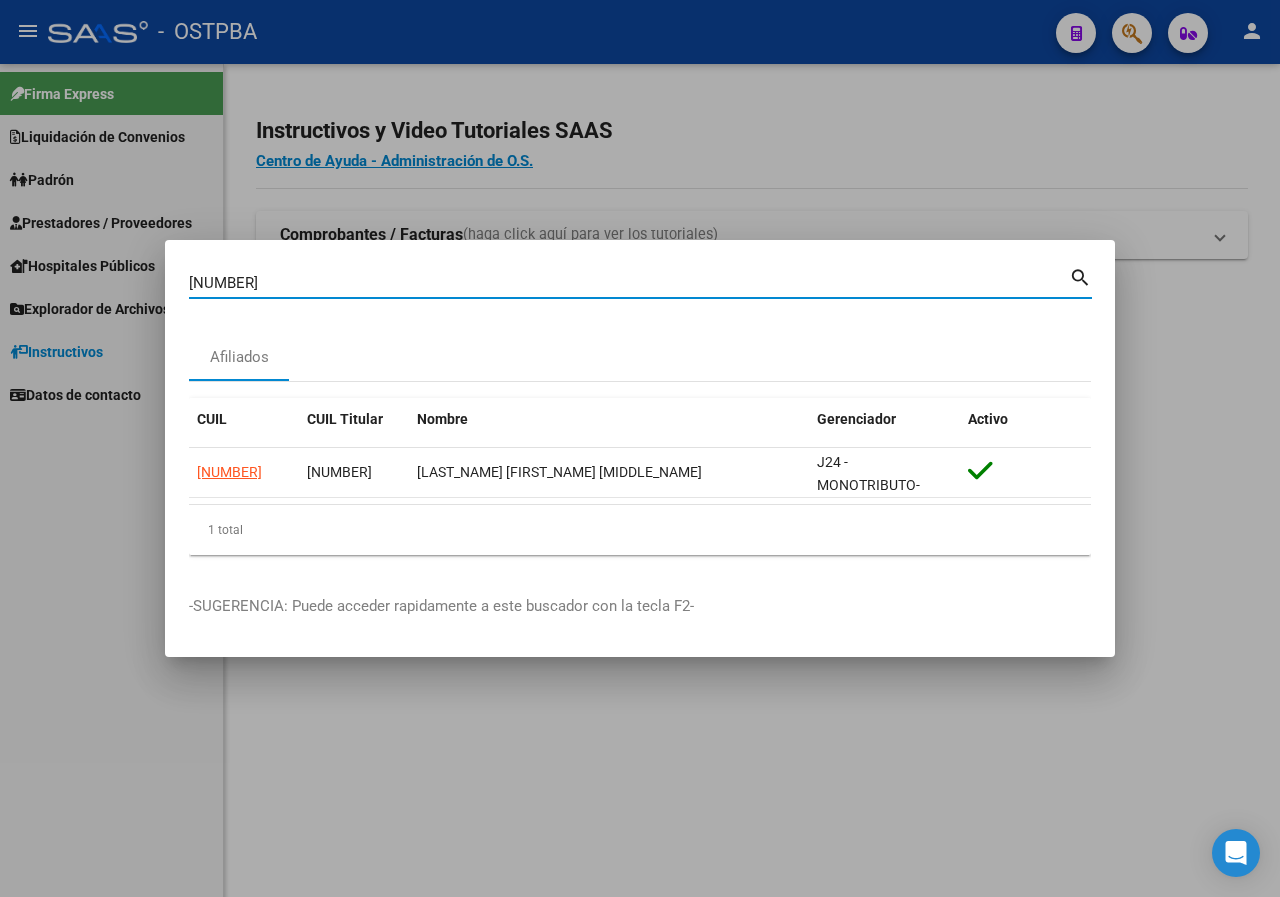 click on "[NUMBER]" at bounding box center (629, 283) 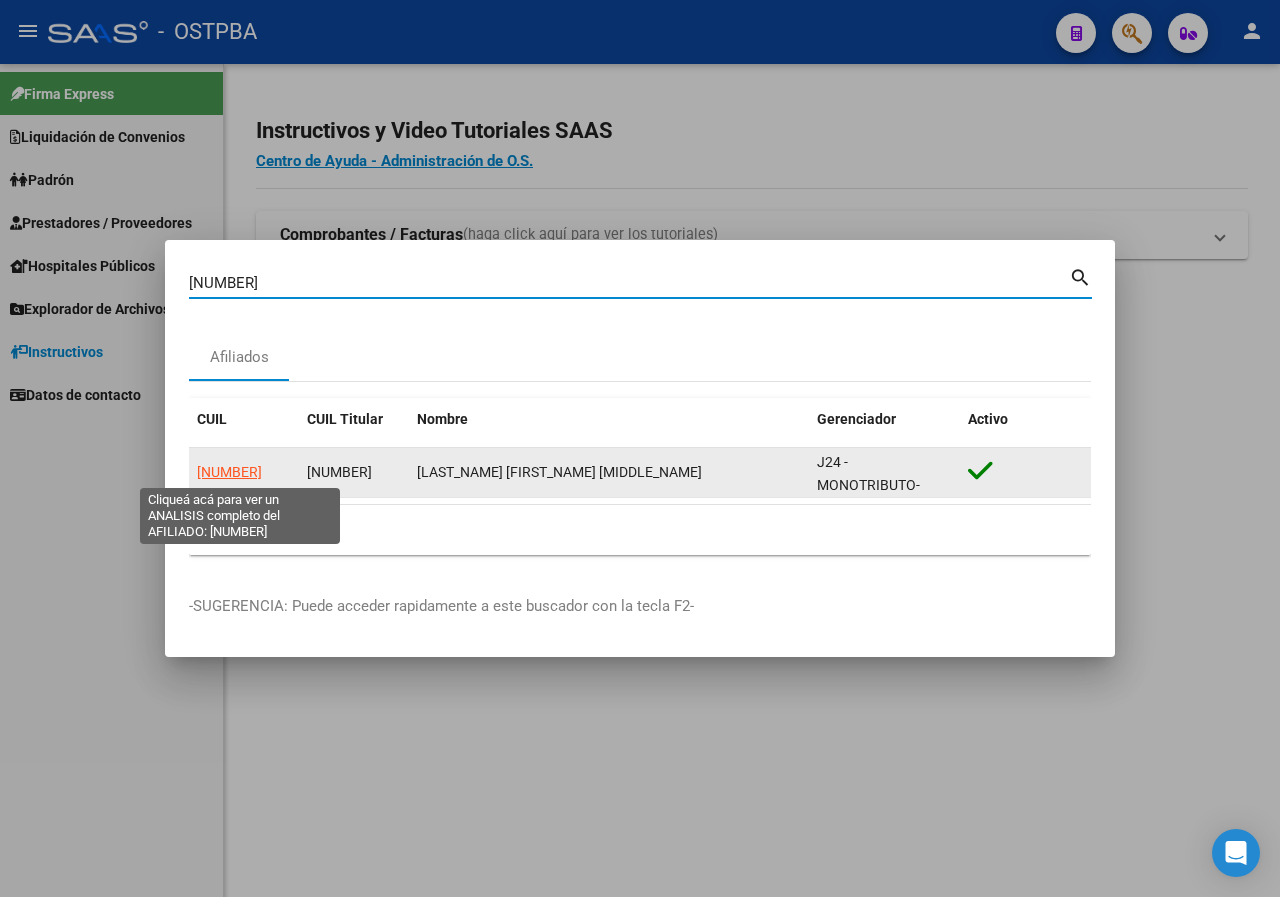 click on "[NUMBER]" 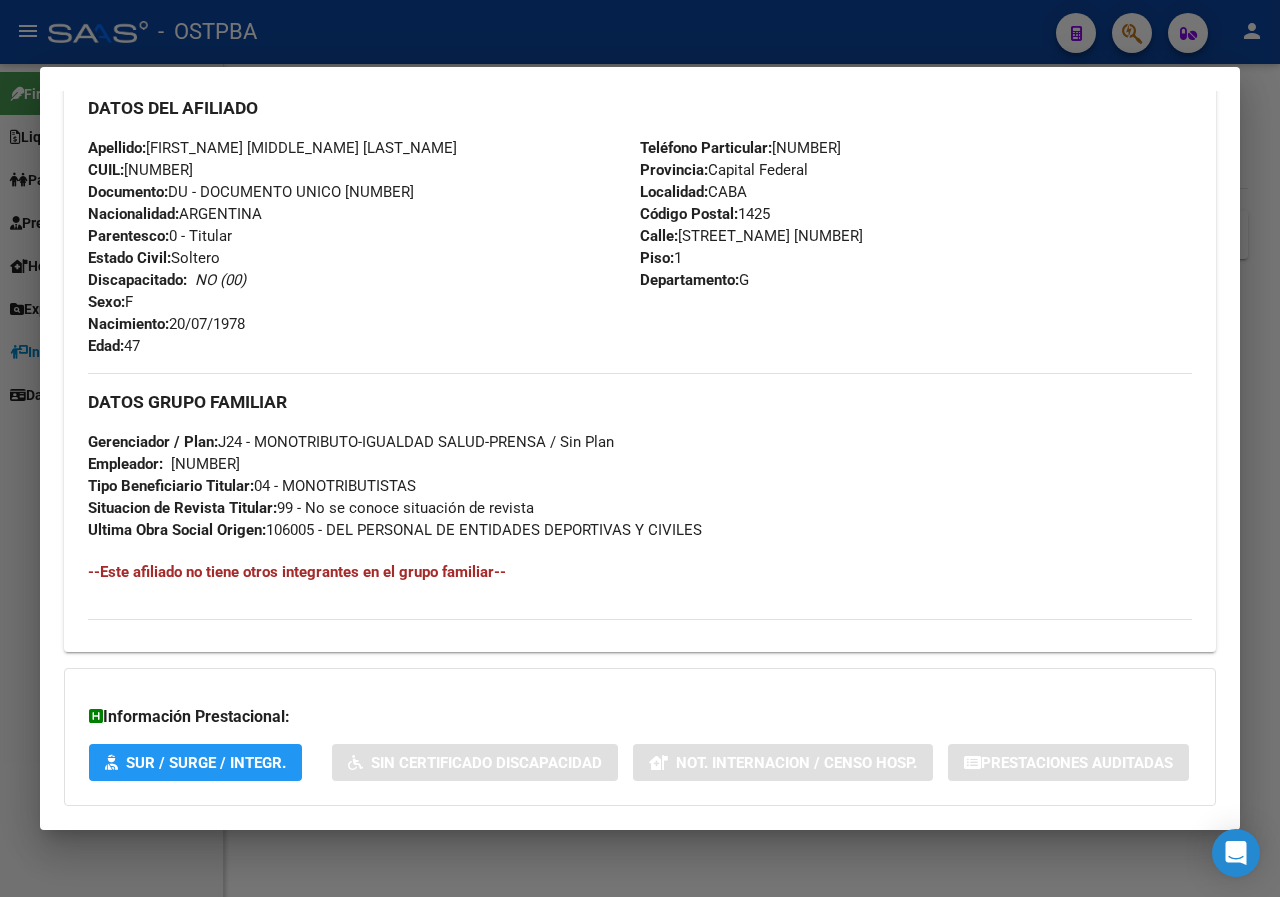 scroll, scrollTop: 859, scrollLeft: 0, axis: vertical 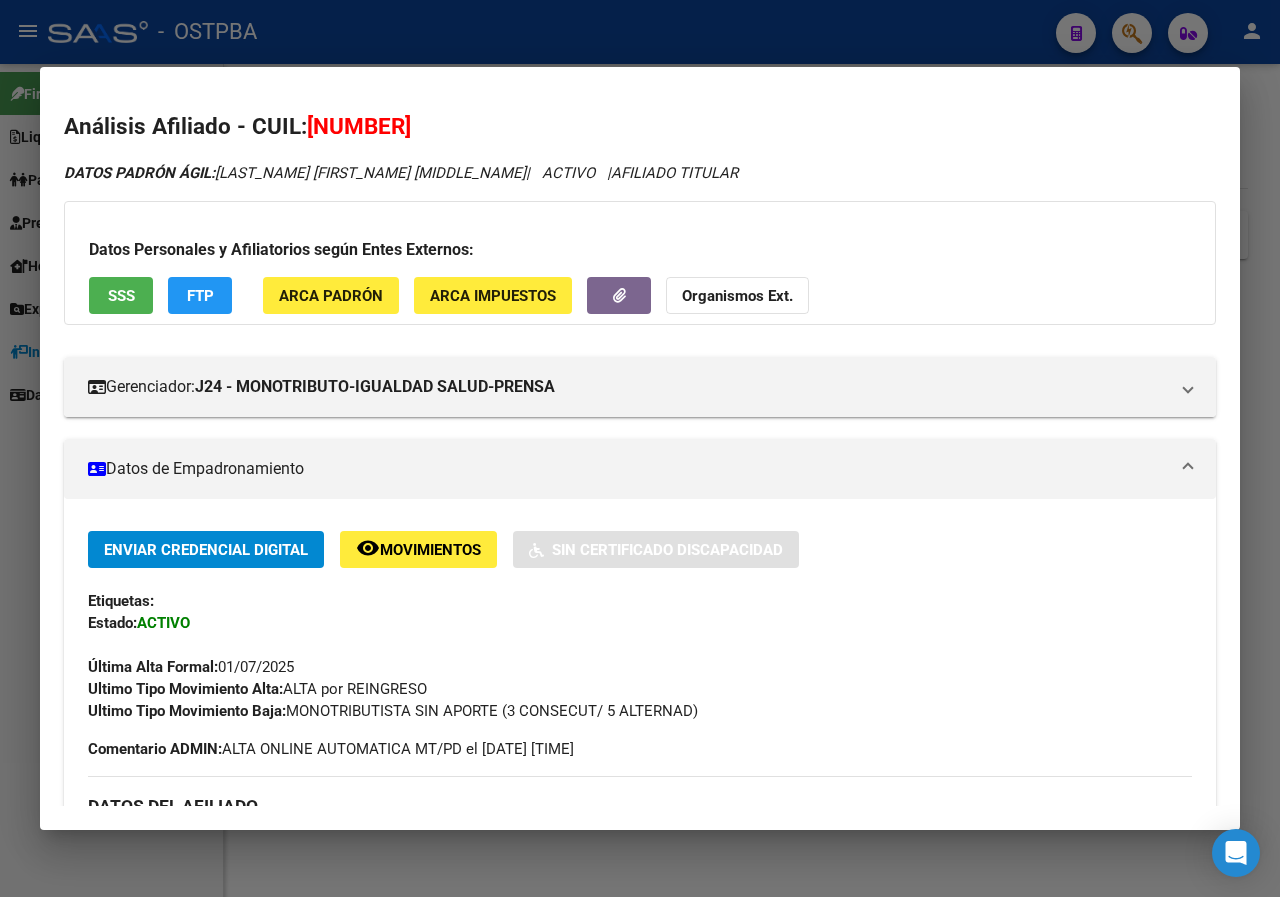click at bounding box center [640, 448] 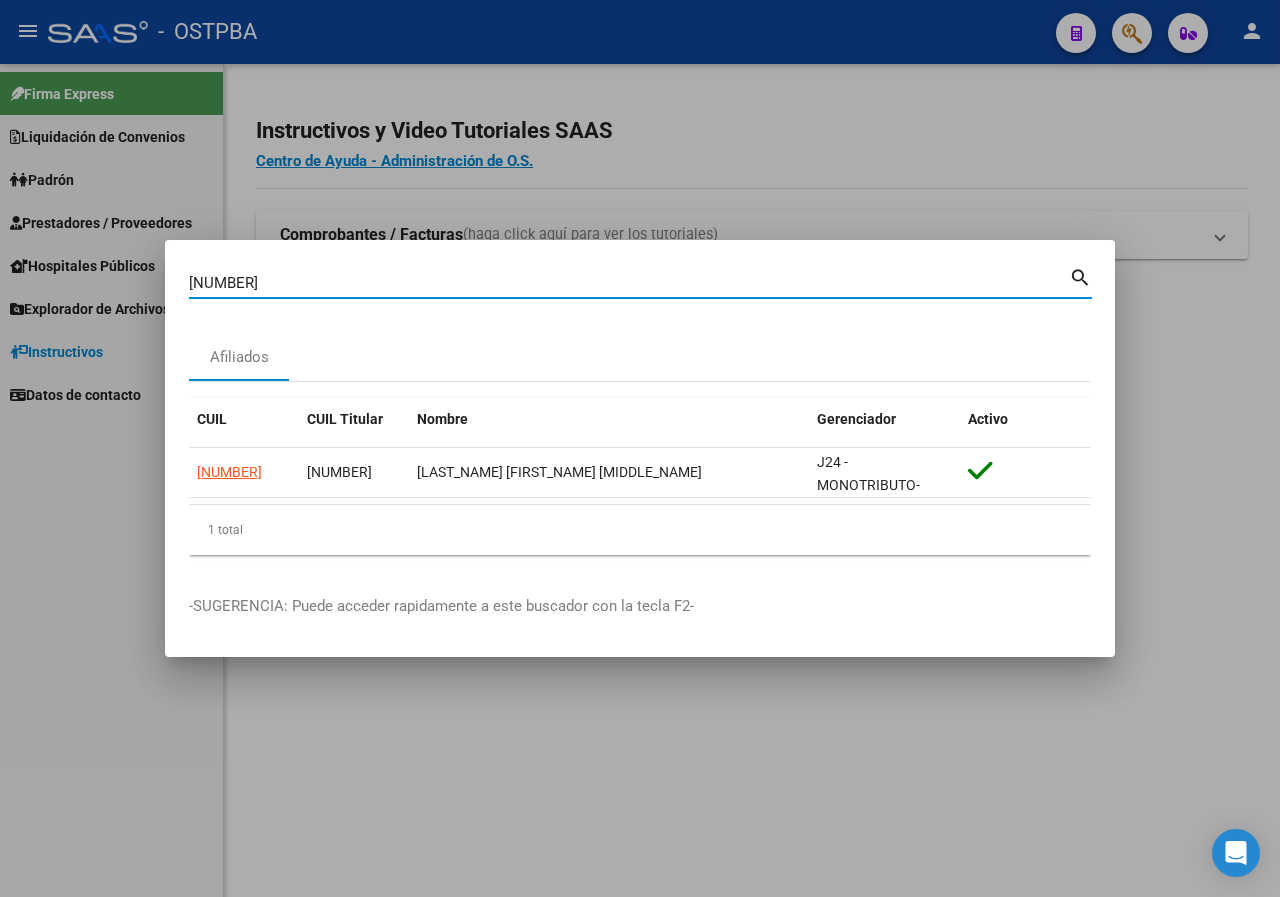click on "[NUMBER]" at bounding box center (629, 283) 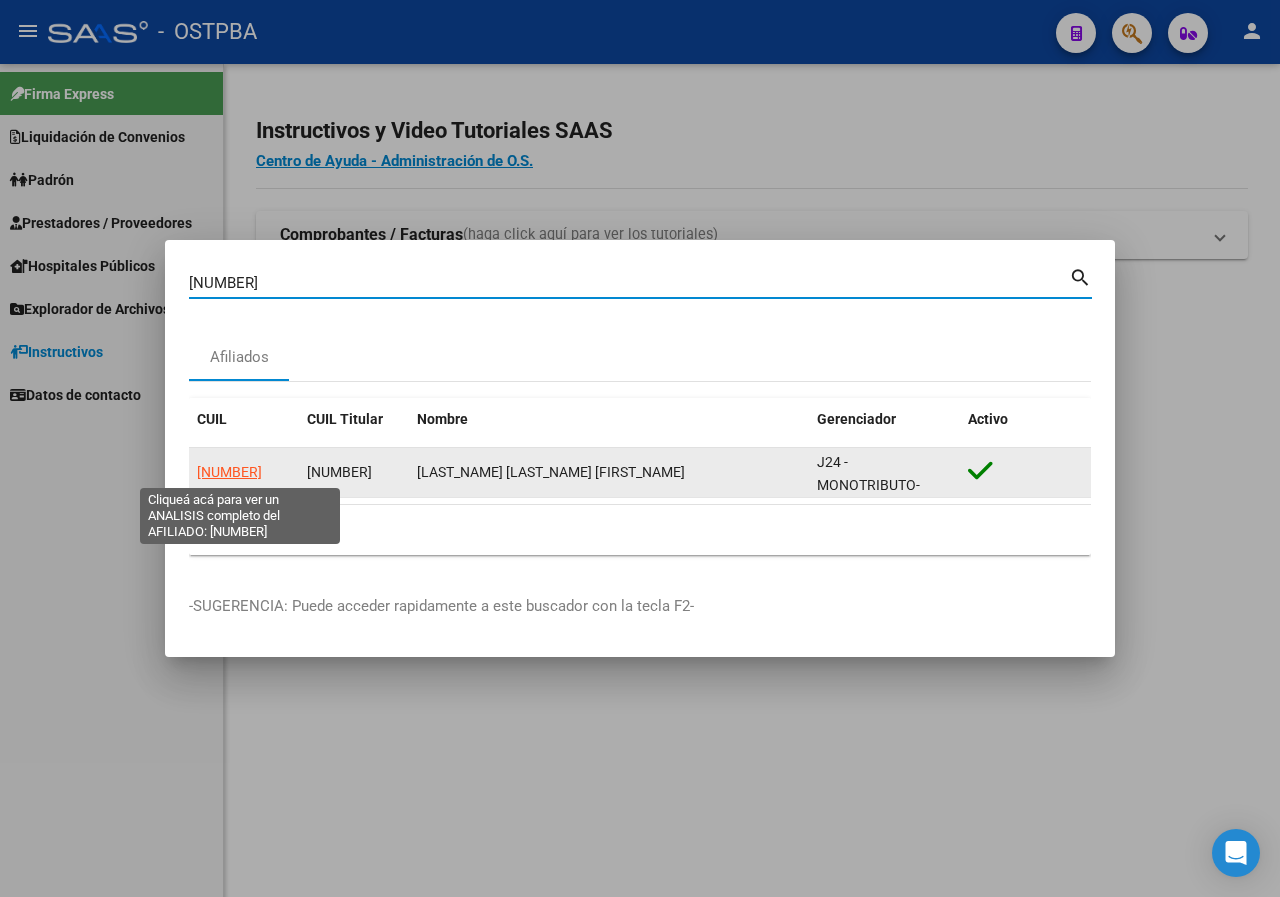 click on "[NUMBER]" 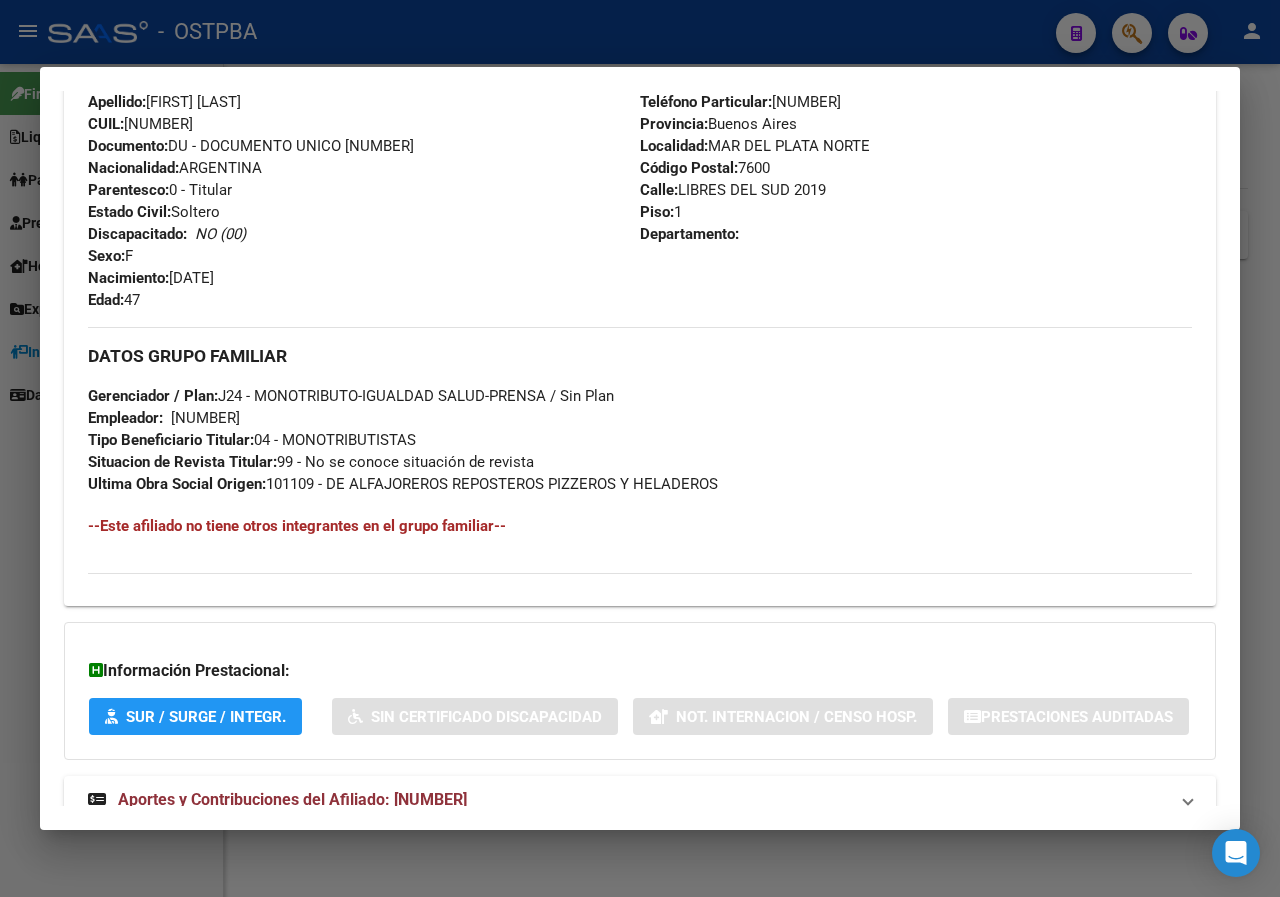 scroll, scrollTop: 600, scrollLeft: 0, axis: vertical 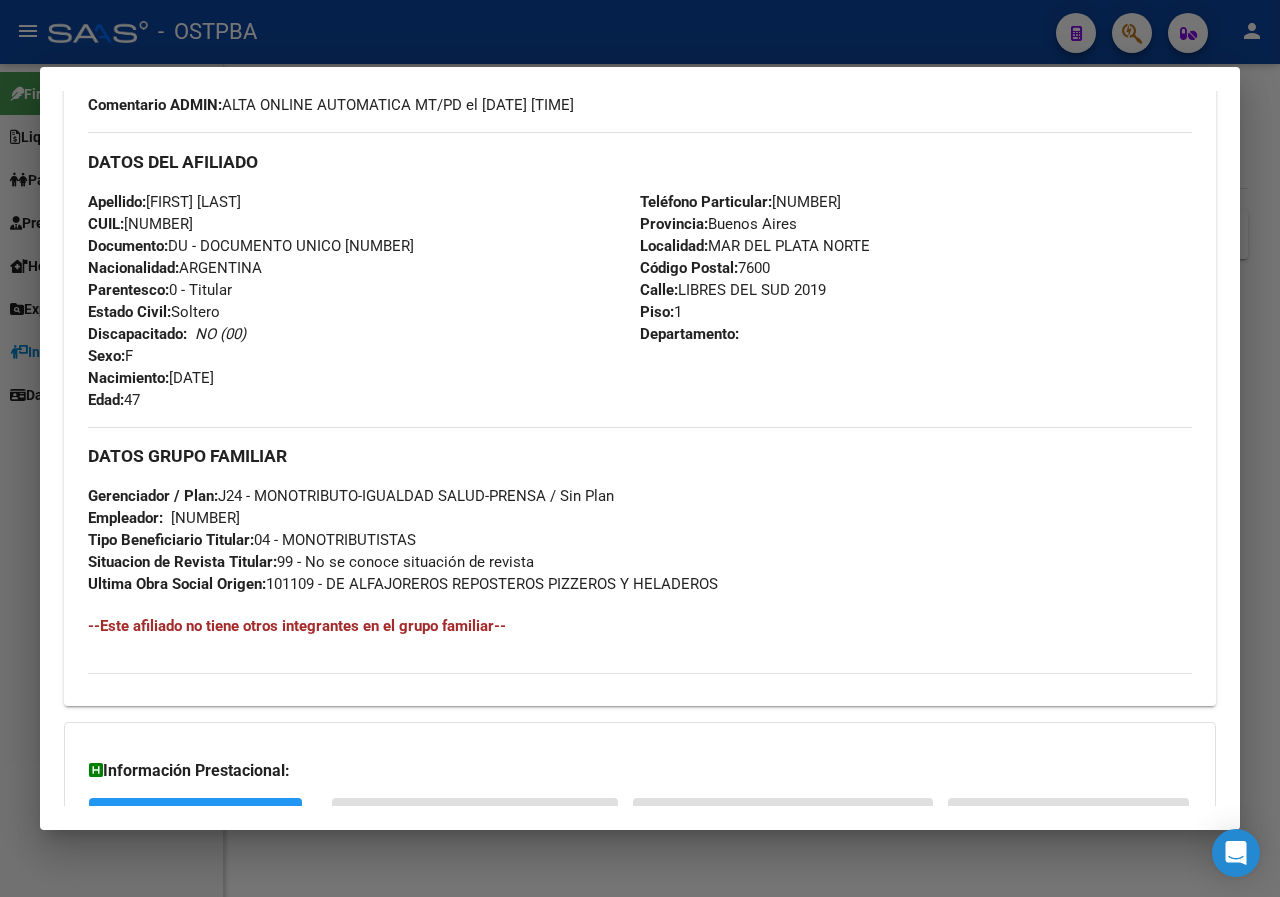 click at bounding box center (640, 448) 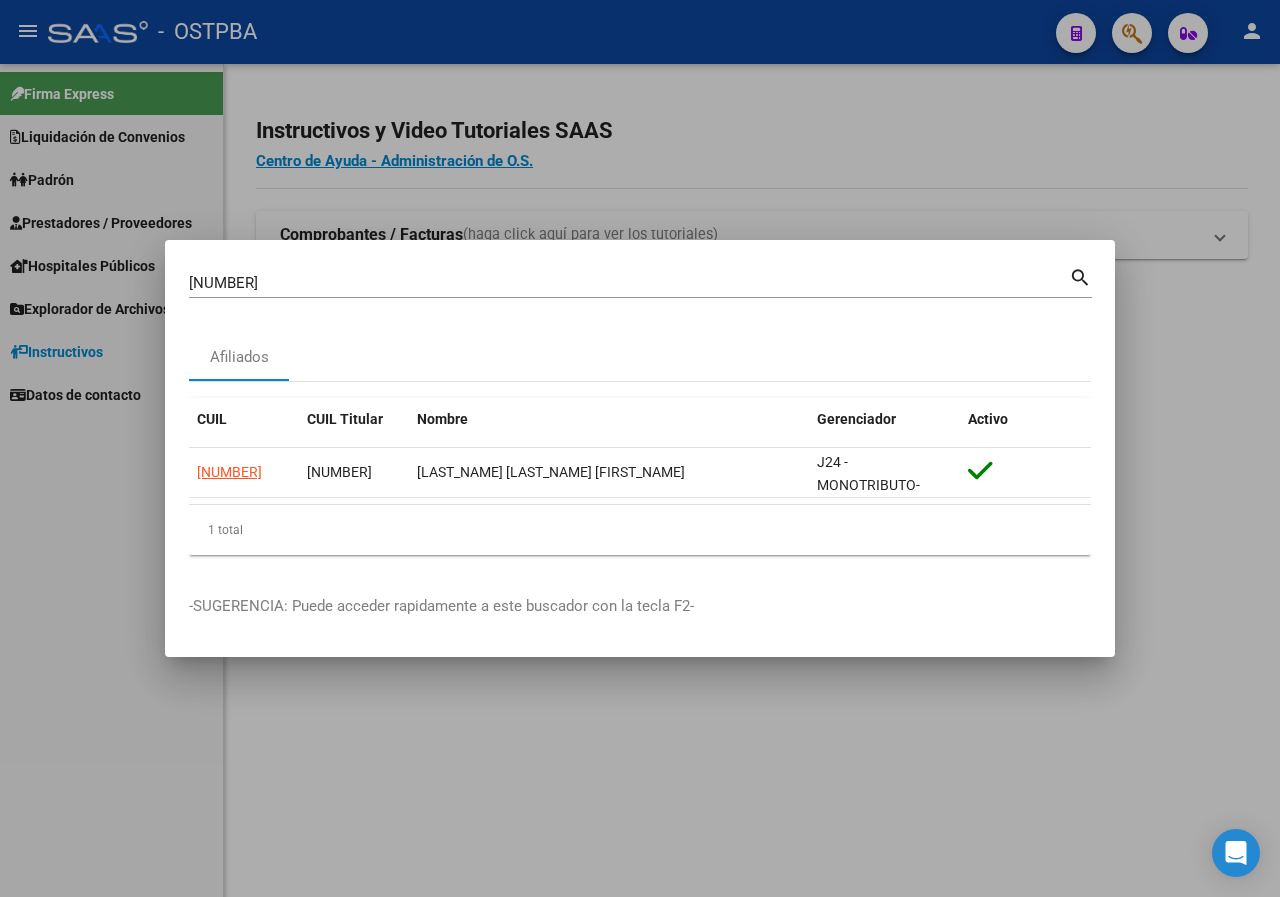 click at bounding box center (640, 448) 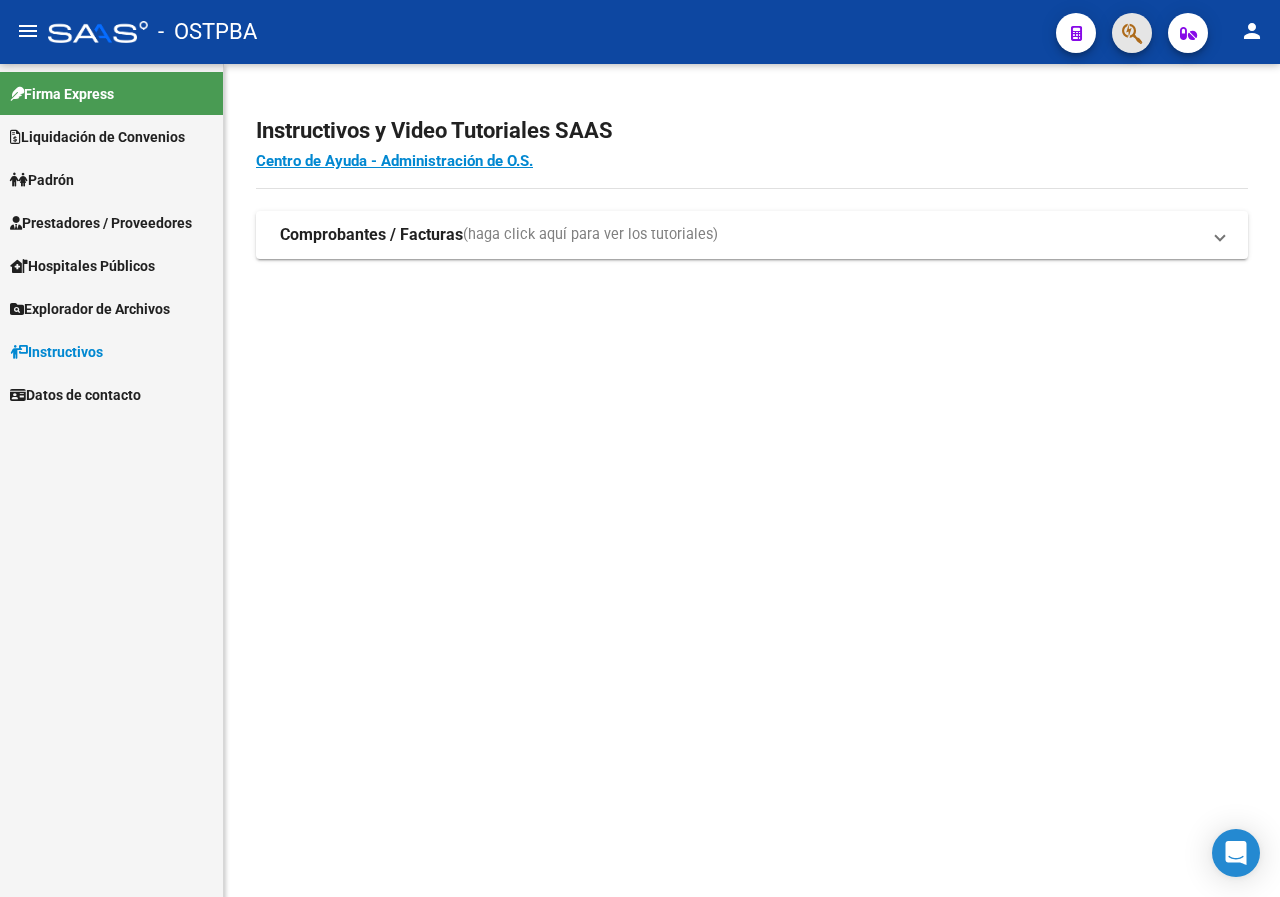 click 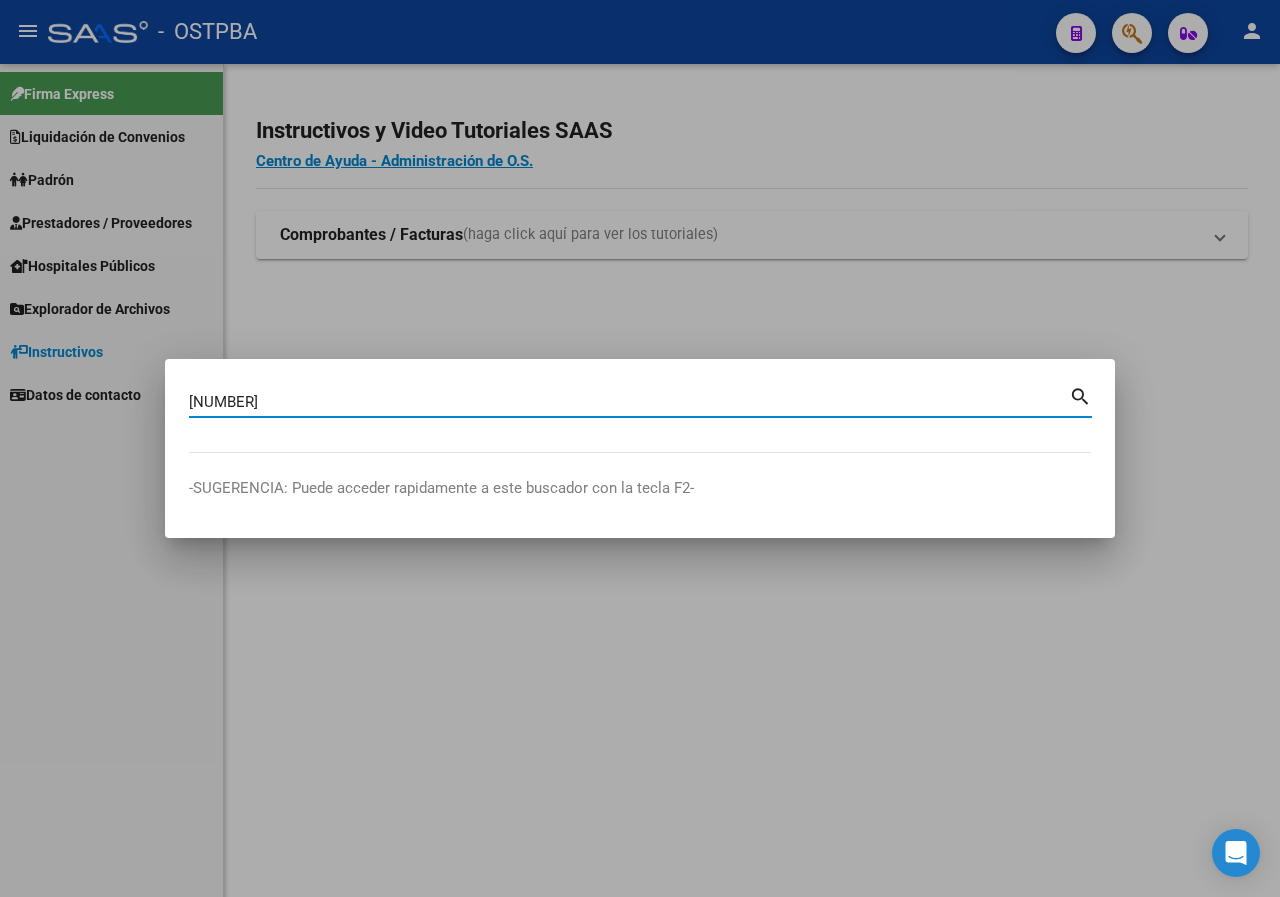 type on "[NUMBER]" 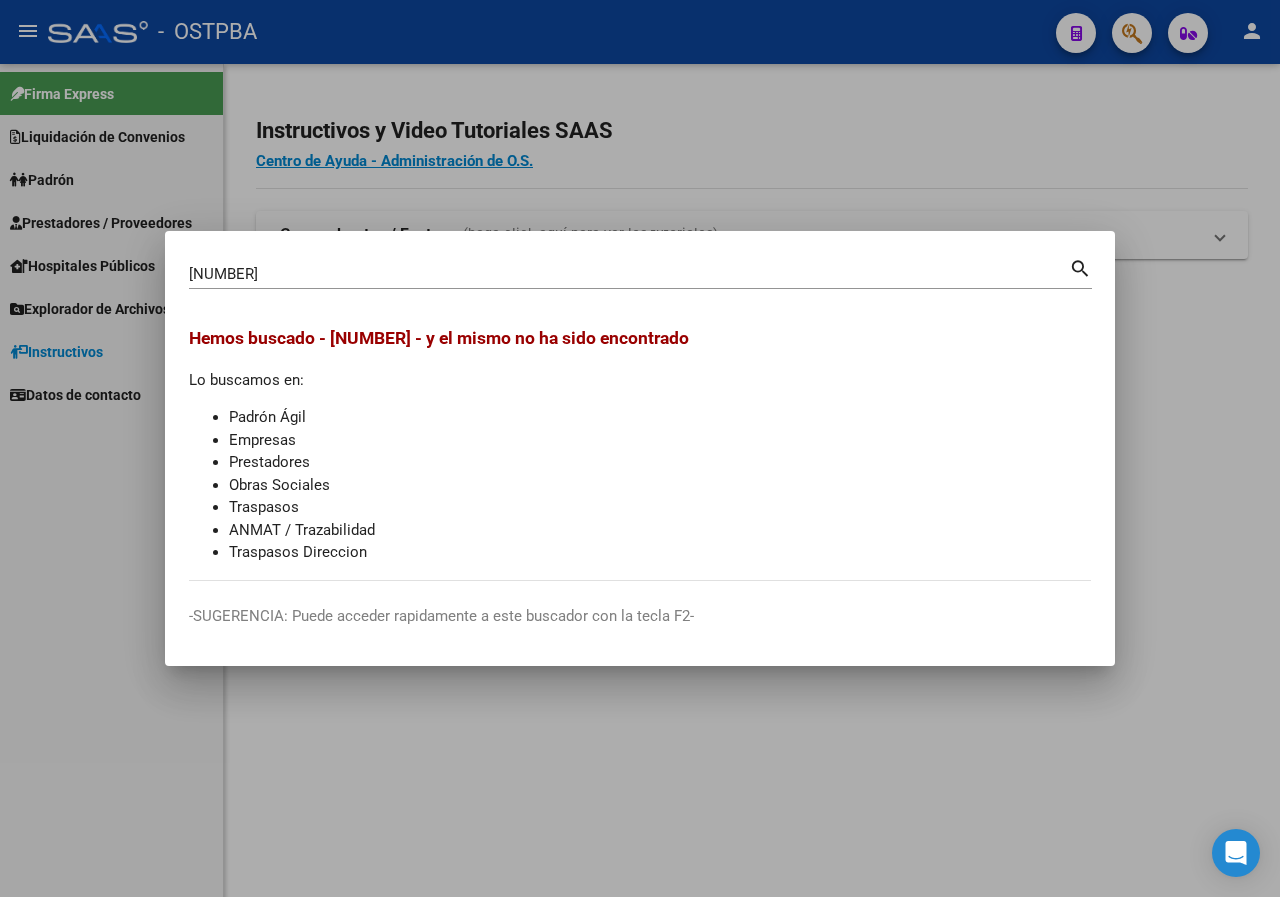 drag, startPoint x: 409, startPoint y: 107, endPoint x: 454, endPoint y: 18, distance: 99.72964 